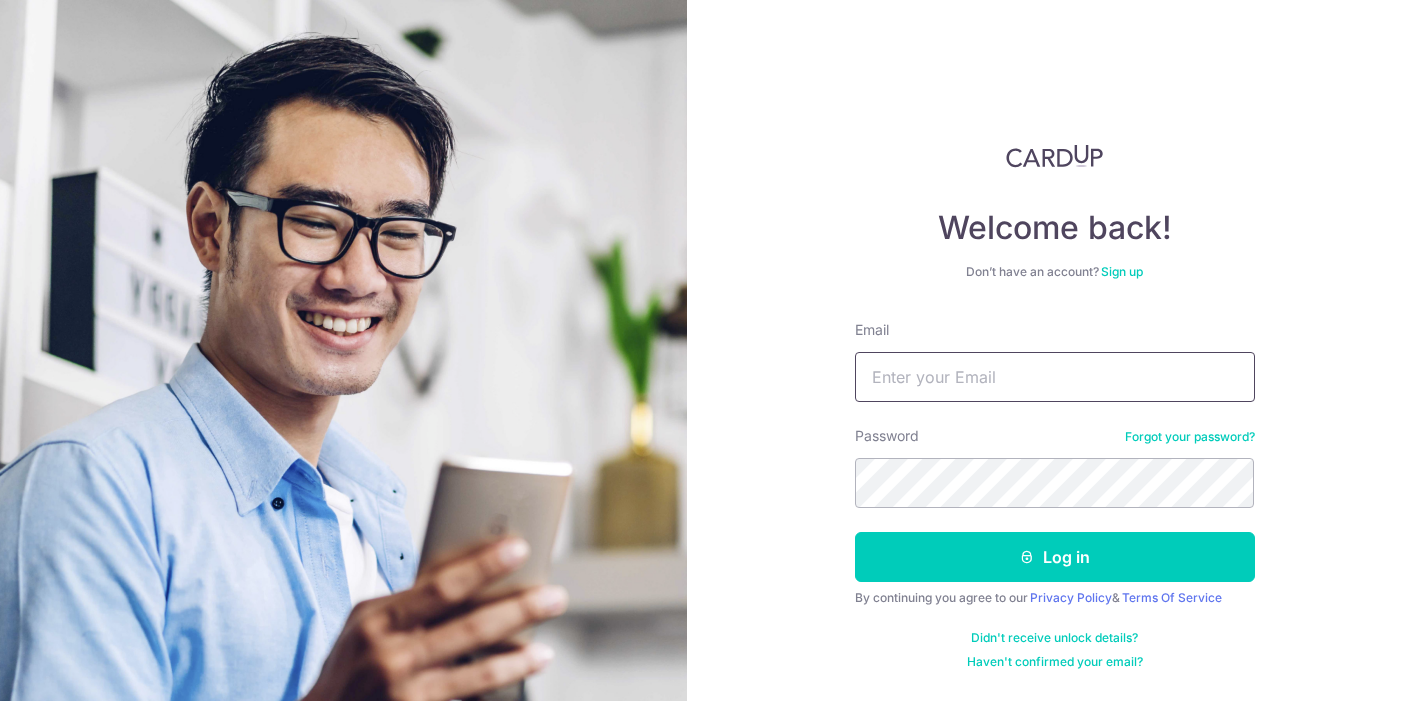 scroll, scrollTop: 0, scrollLeft: 0, axis: both 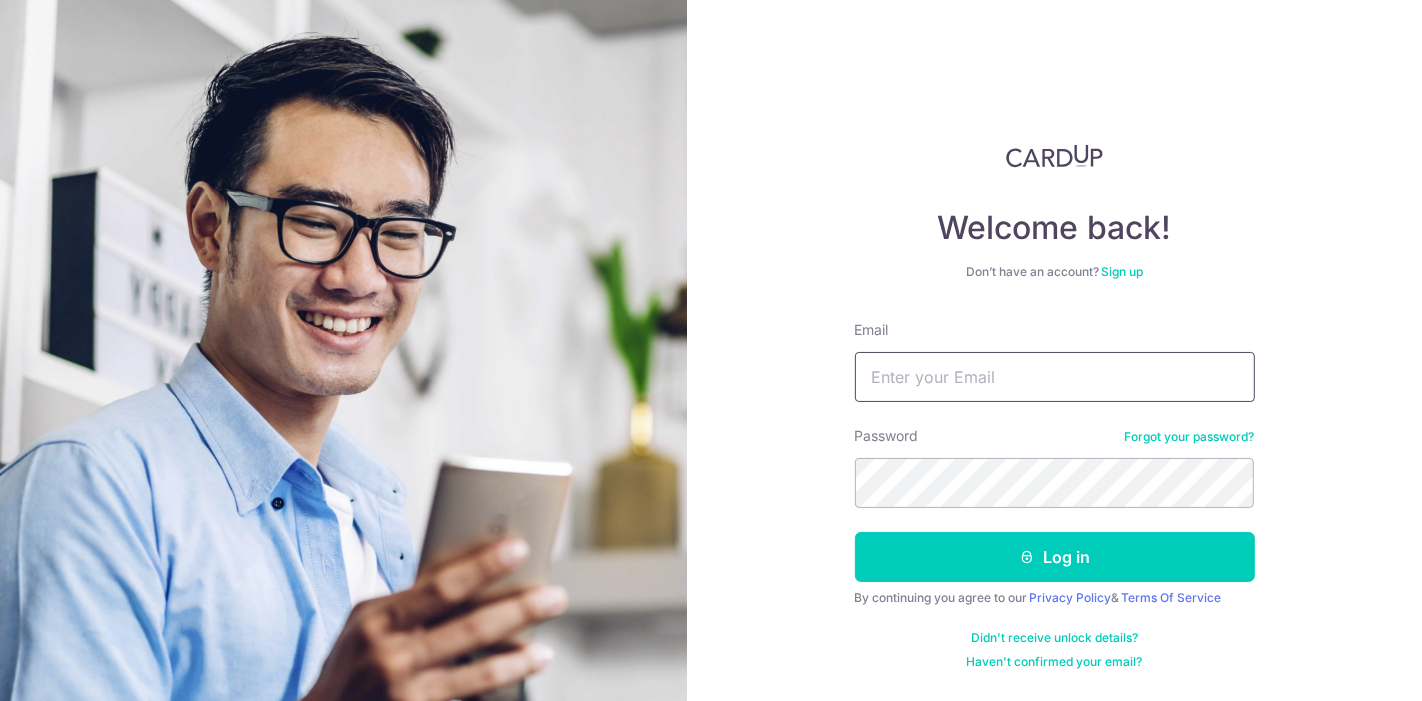 click on "Email" at bounding box center [1055, 377] 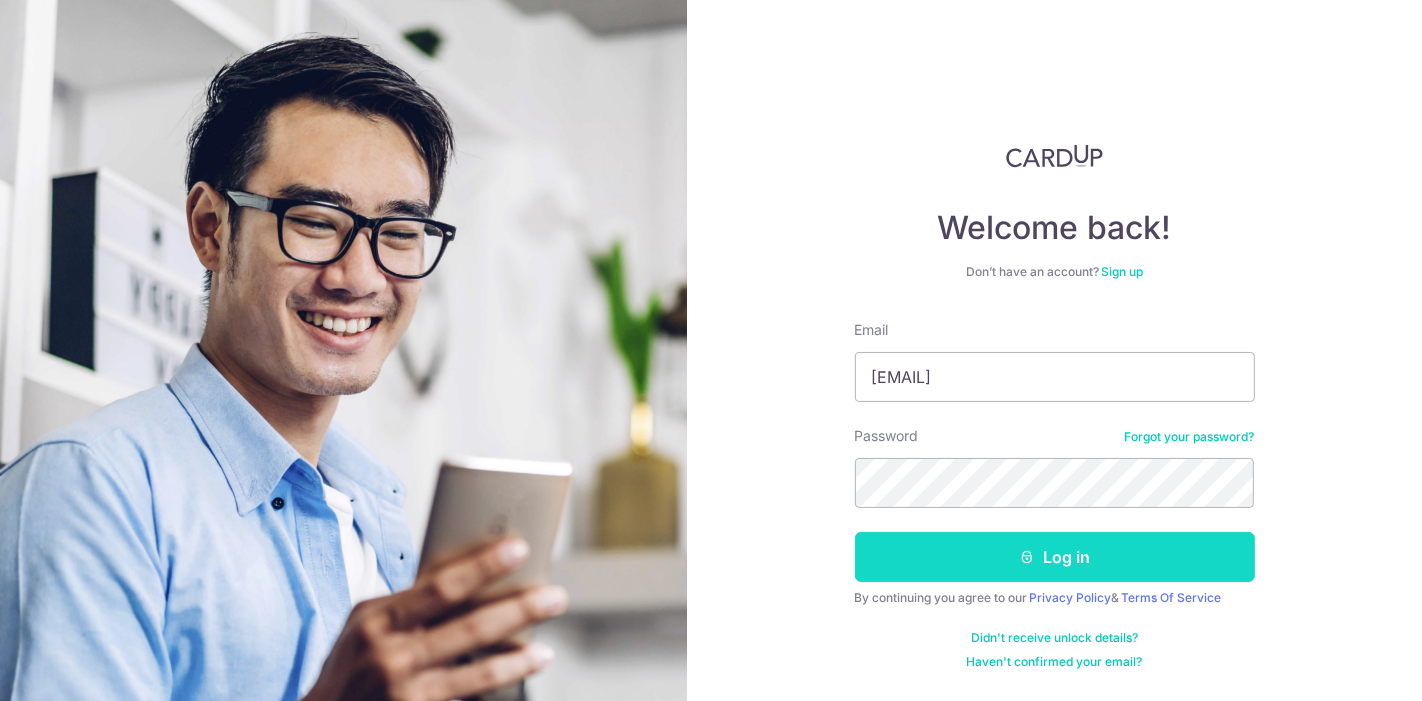 click on "Log in" at bounding box center [1055, 557] 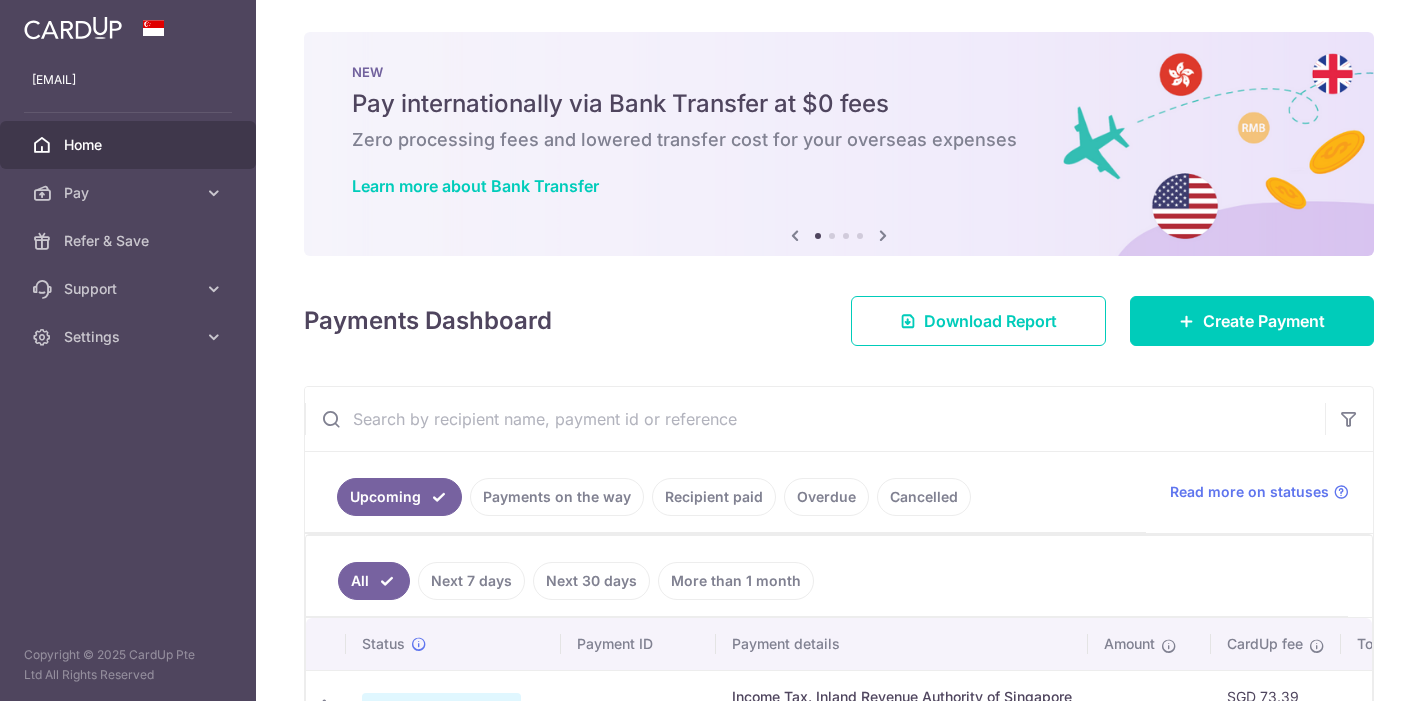 scroll, scrollTop: 0, scrollLeft: 0, axis: both 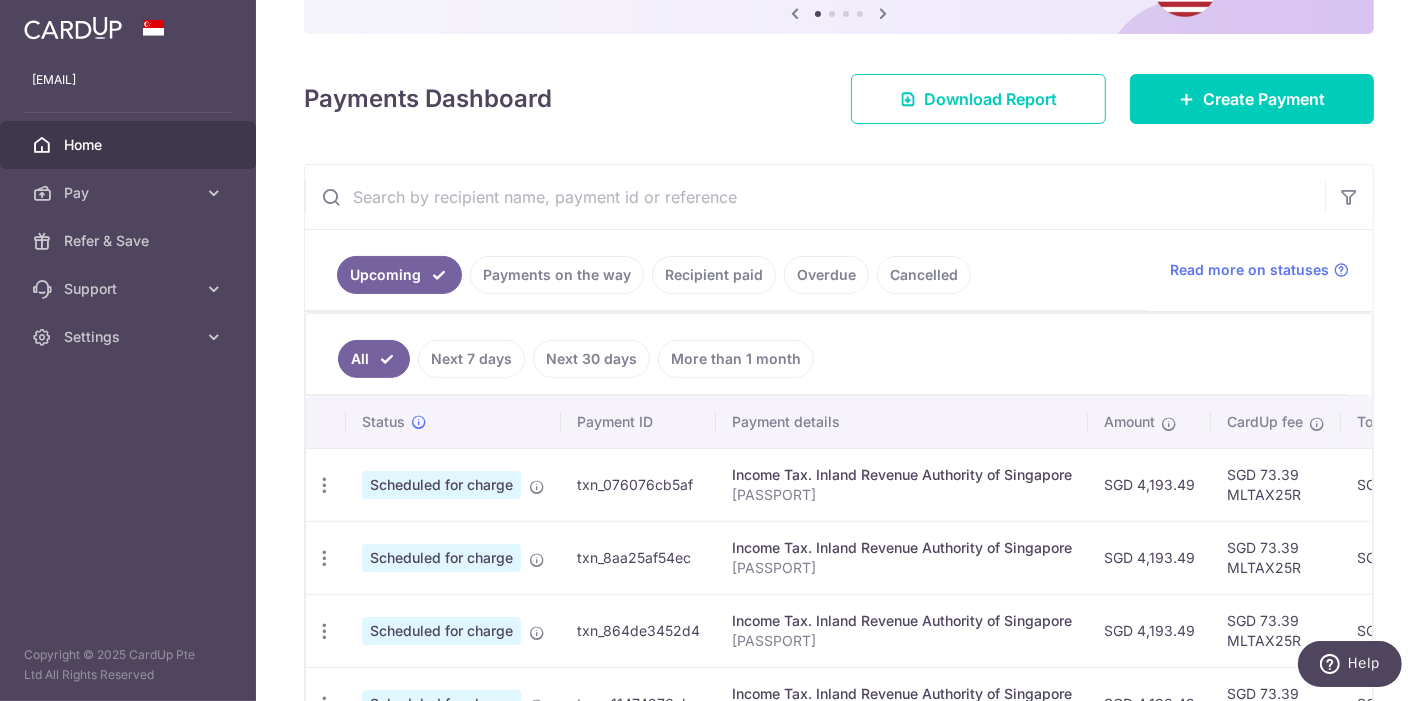 click on "Next 30 days" at bounding box center (591, 359) 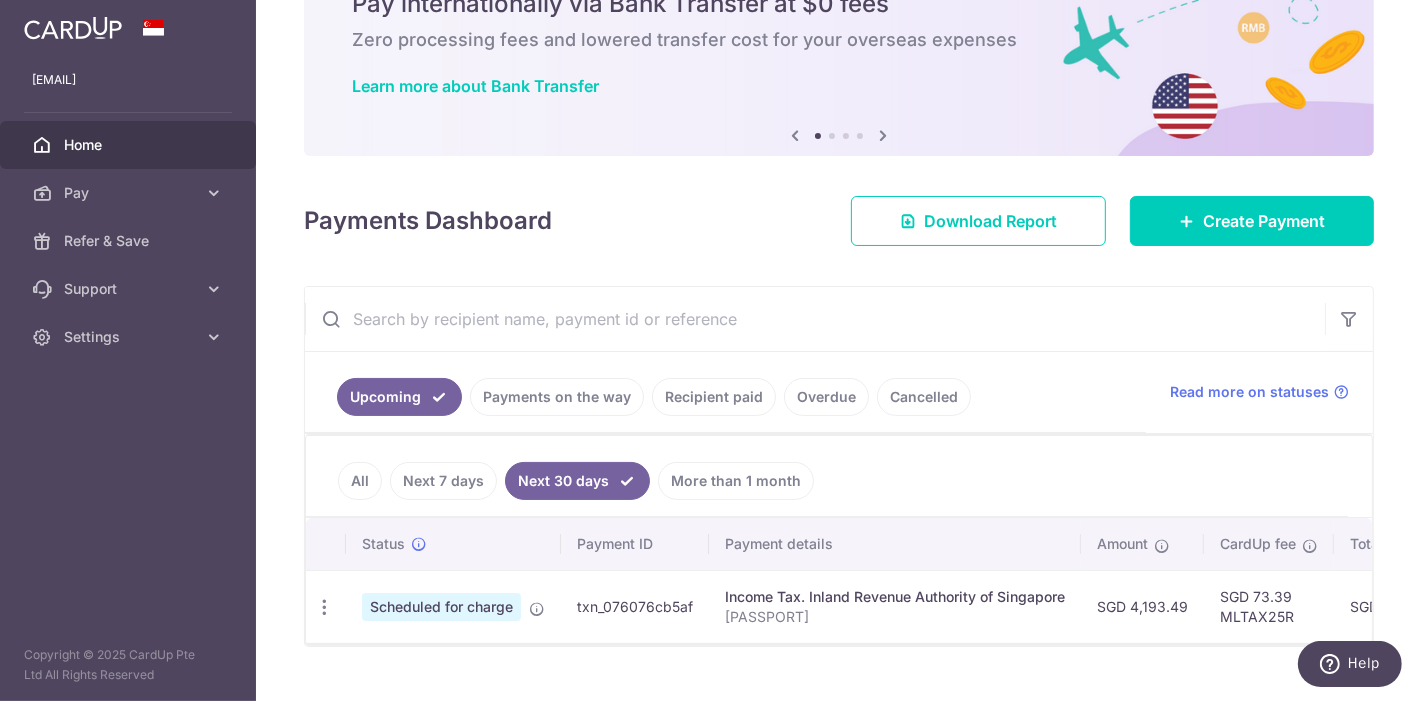 scroll, scrollTop: 145, scrollLeft: 0, axis: vertical 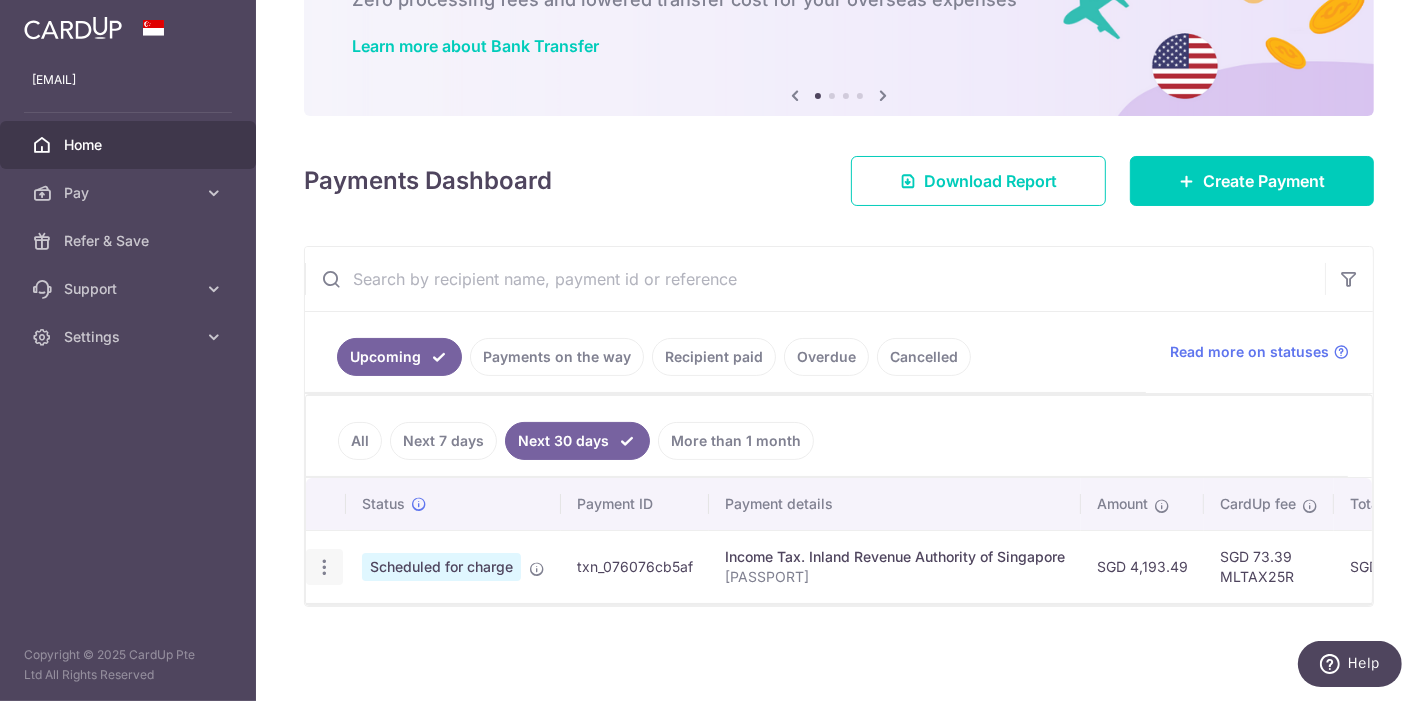 click at bounding box center (324, 567) 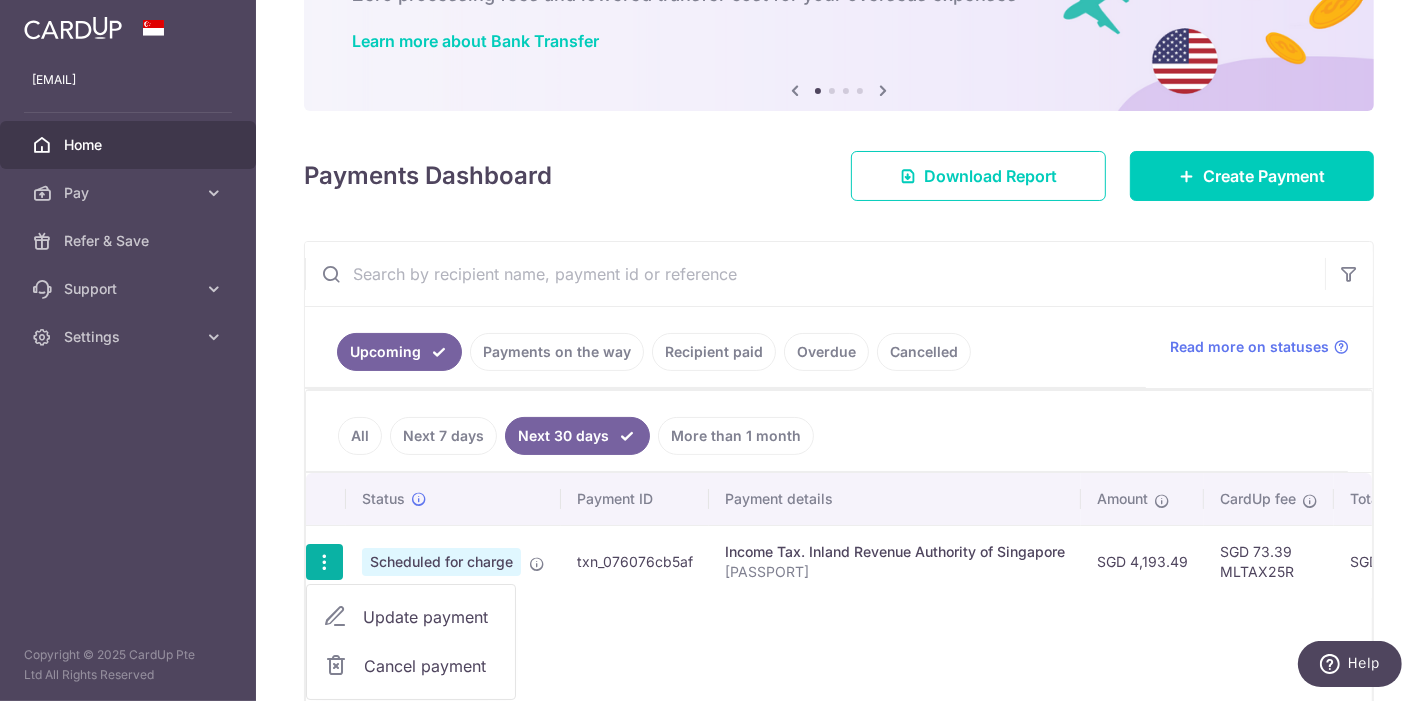 click on "Cancel payment" at bounding box center (431, 666) 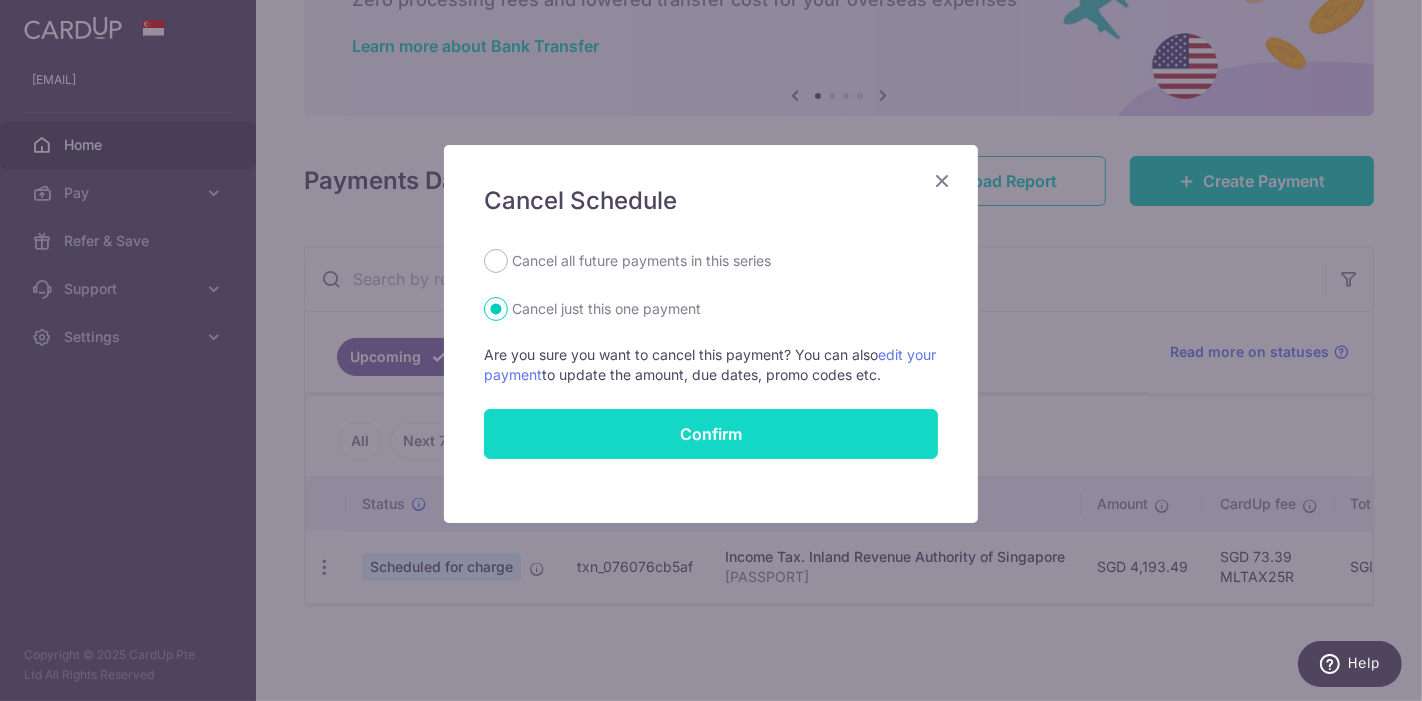 click on "Confirm" at bounding box center (711, 434) 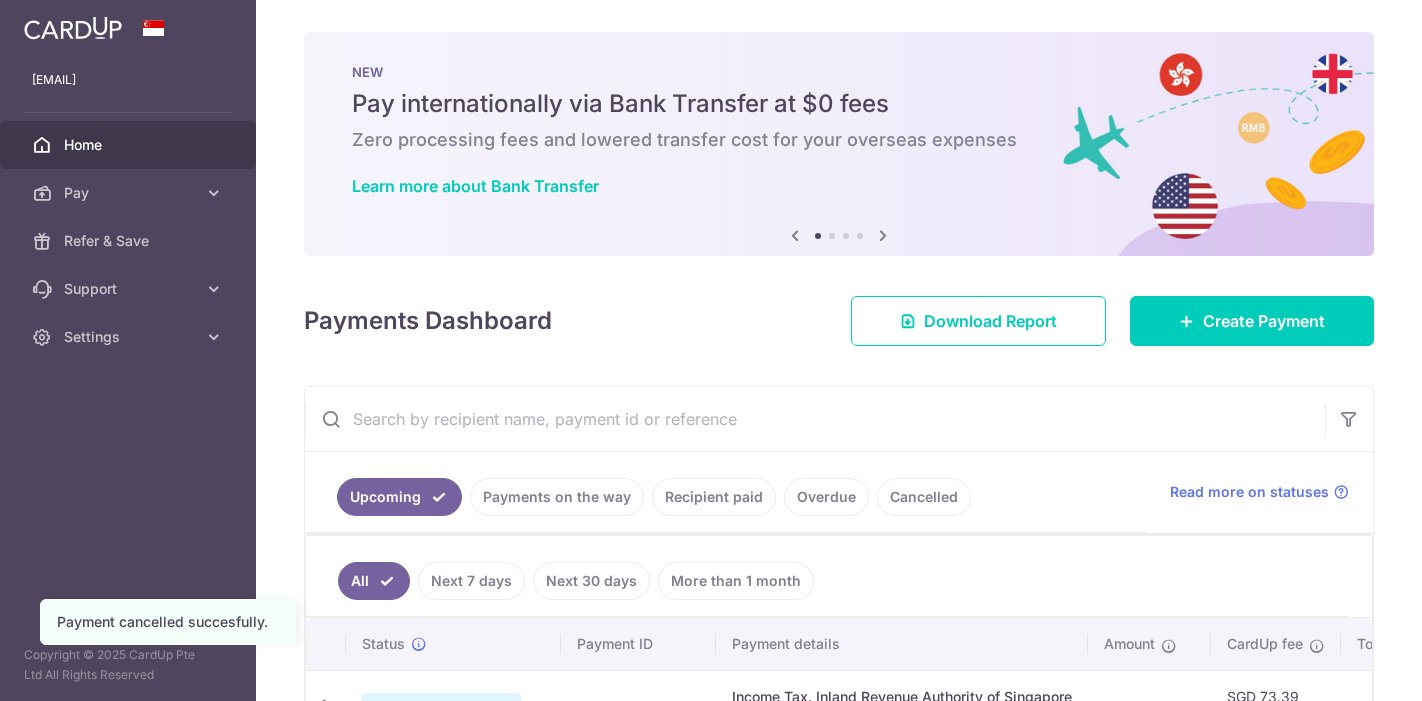 scroll, scrollTop: 0, scrollLeft: 0, axis: both 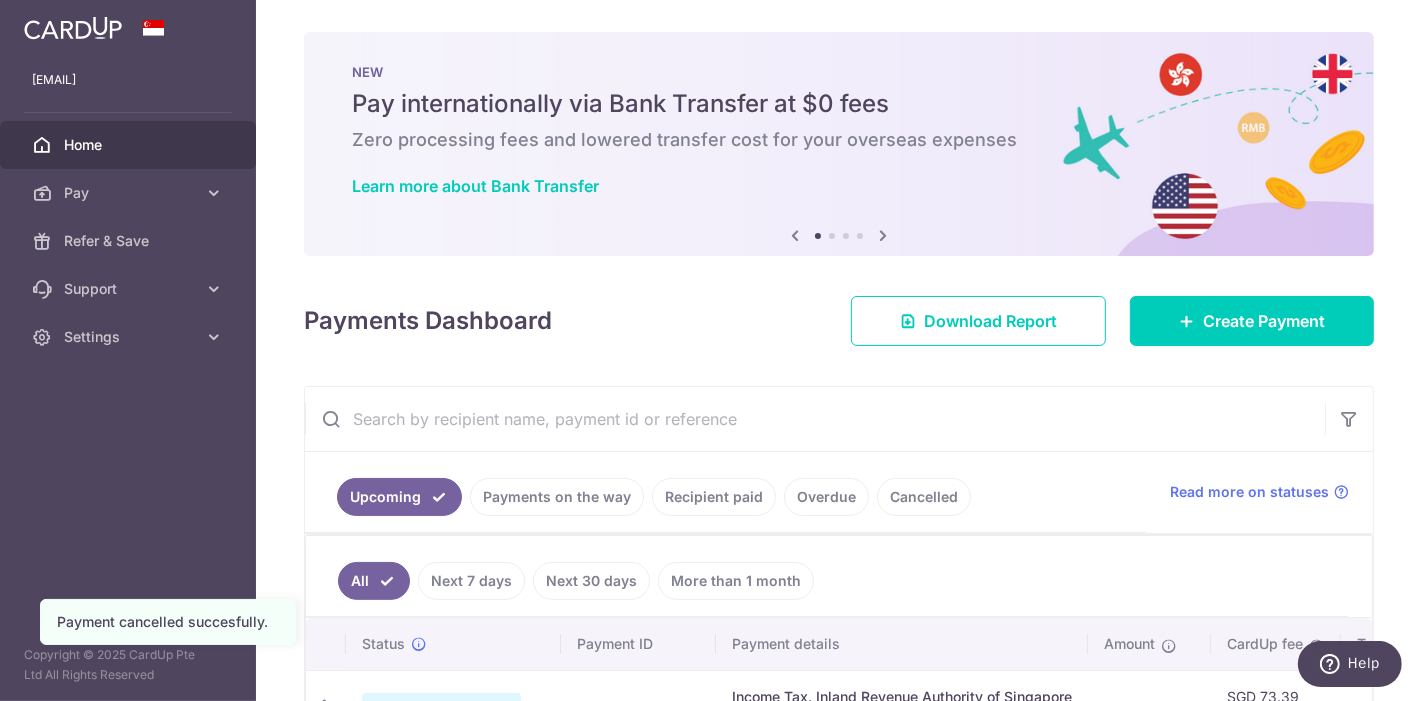 click on "Home" at bounding box center (130, 145) 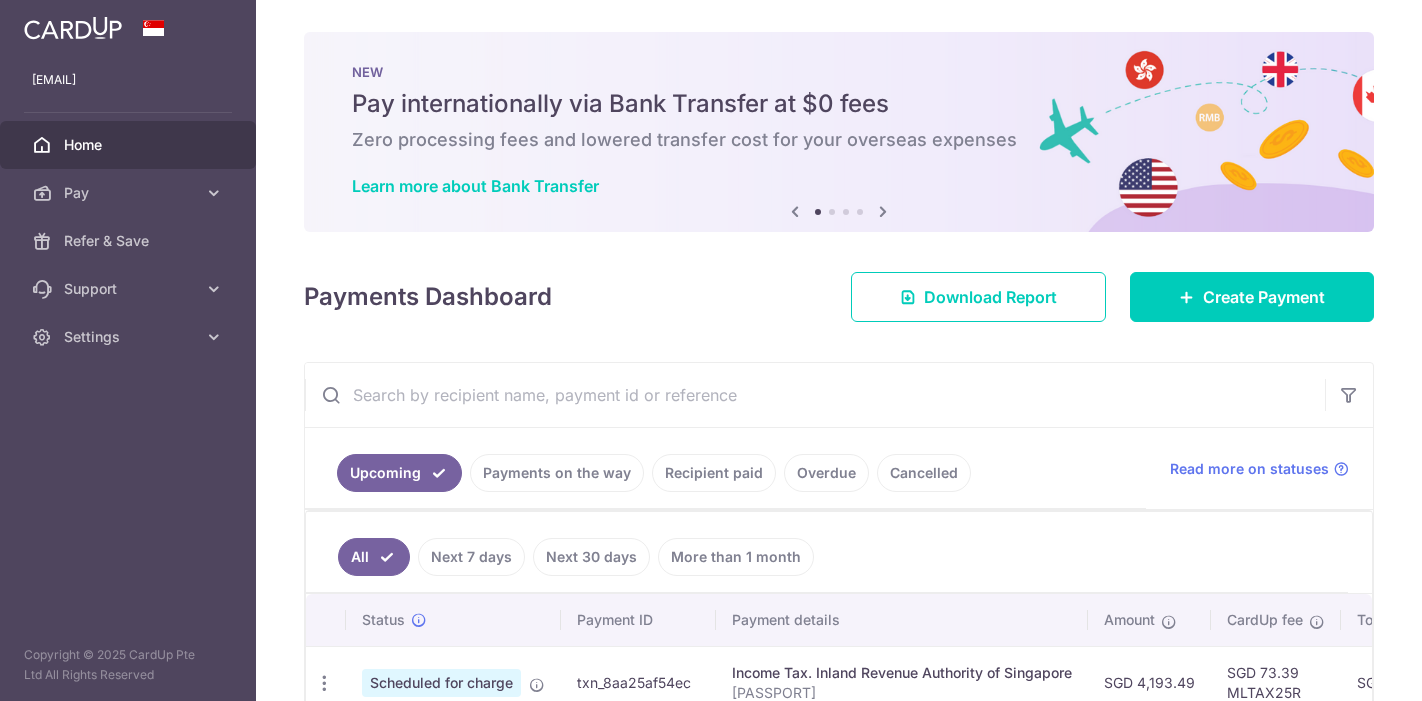 scroll, scrollTop: 0, scrollLeft: 0, axis: both 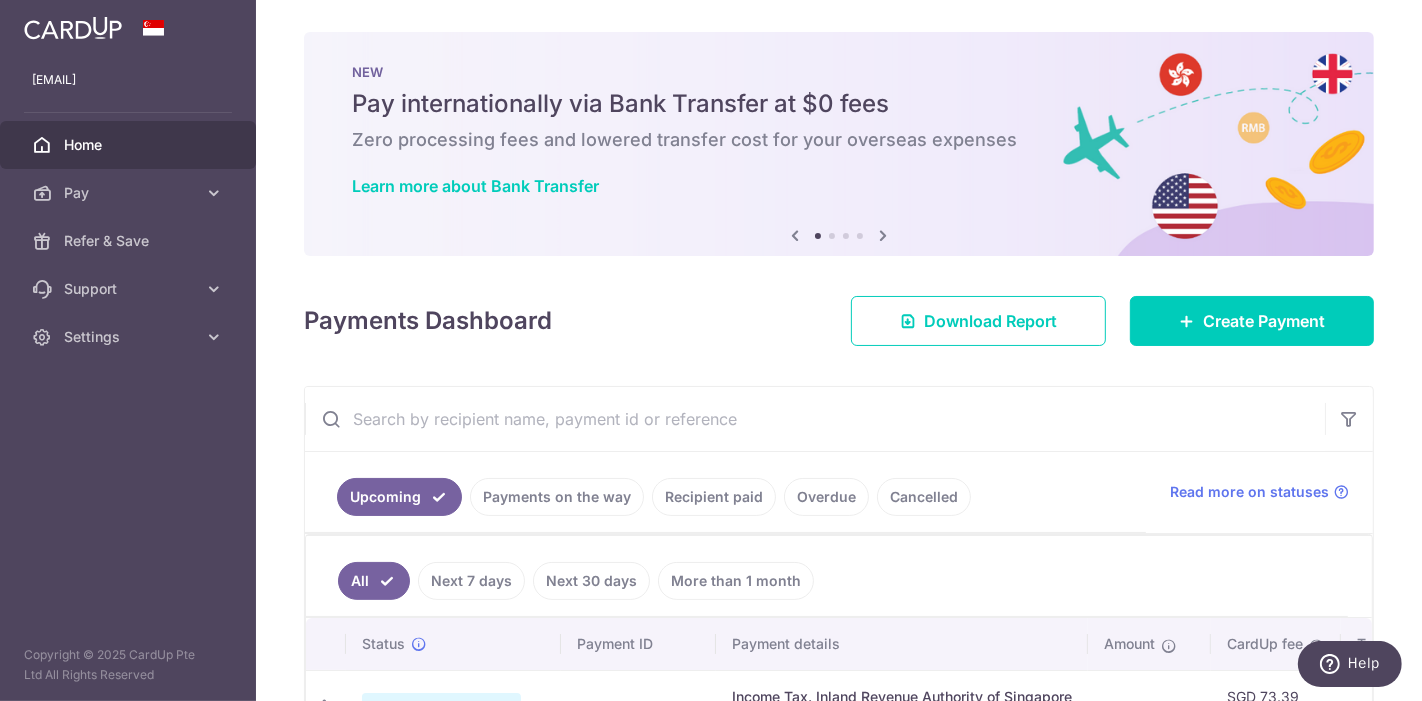 click on "Pay internationally via Bank Transfer at $0 fees" at bounding box center (839, 104) 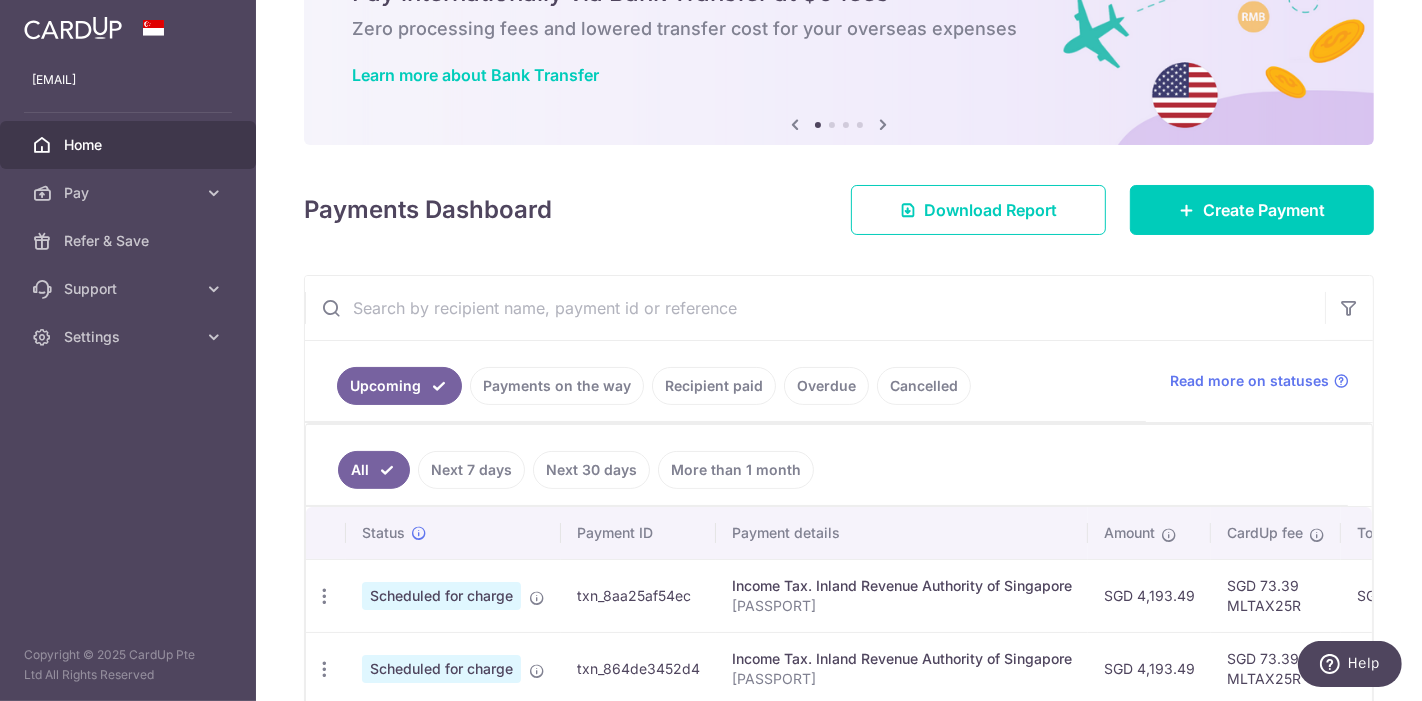 scroll, scrollTop: 0, scrollLeft: 0, axis: both 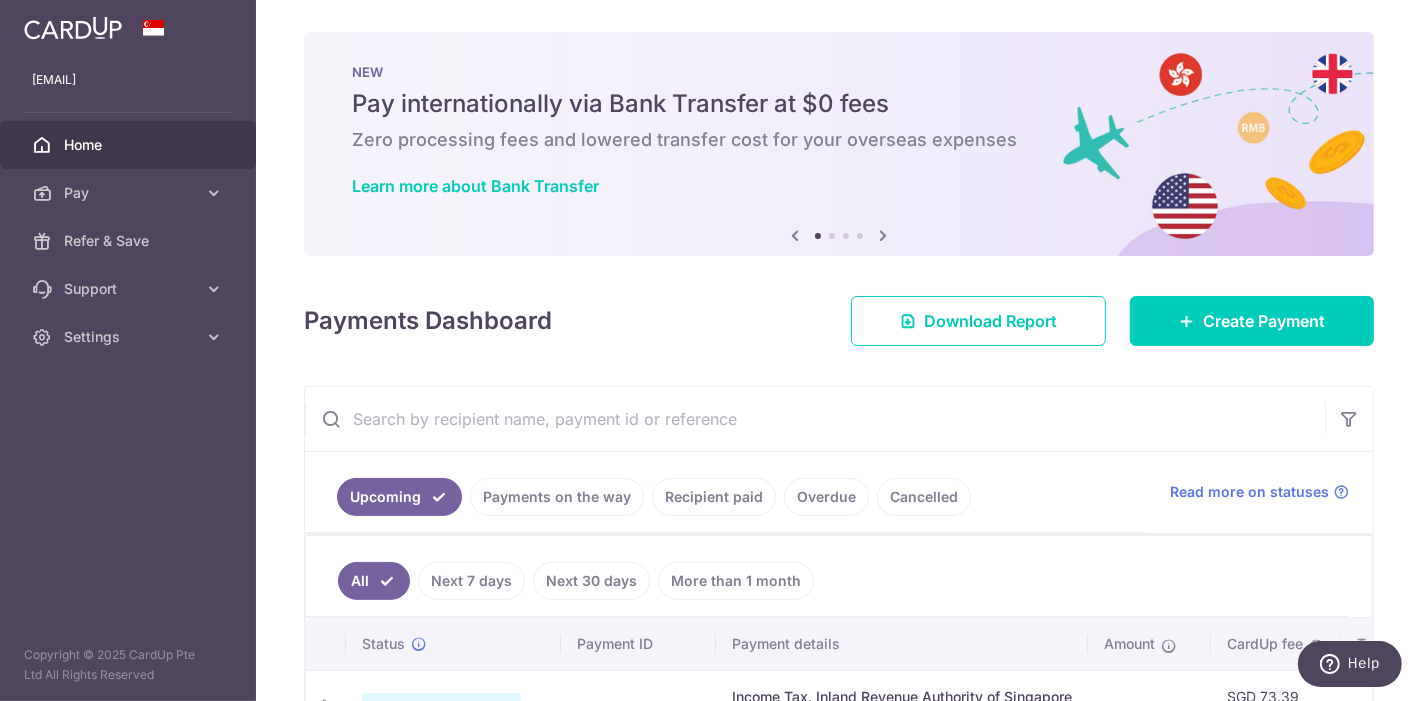 click on "Zero processing fees and lowered transfer cost for your overseas expenses" at bounding box center (839, 140) 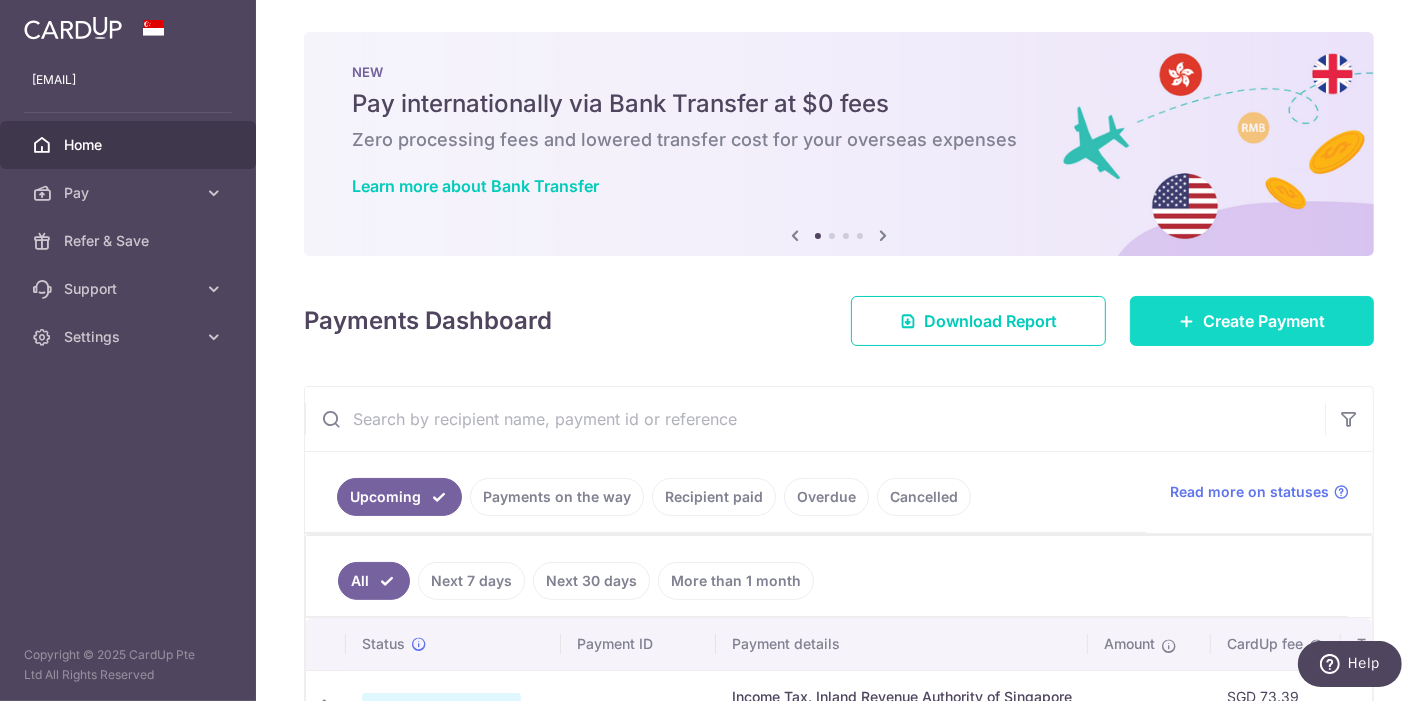 click on "Create Payment" at bounding box center [1264, 321] 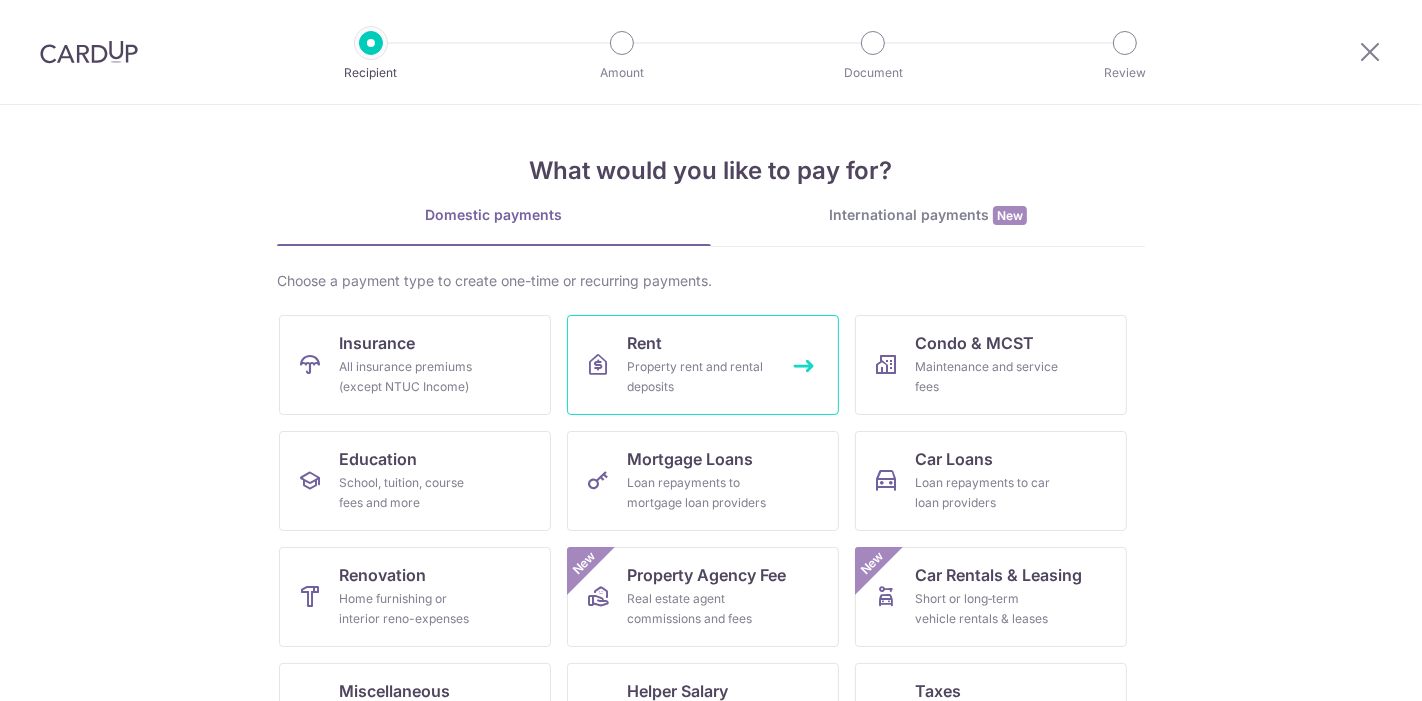 scroll, scrollTop: 0, scrollLeft: 0, axis: both 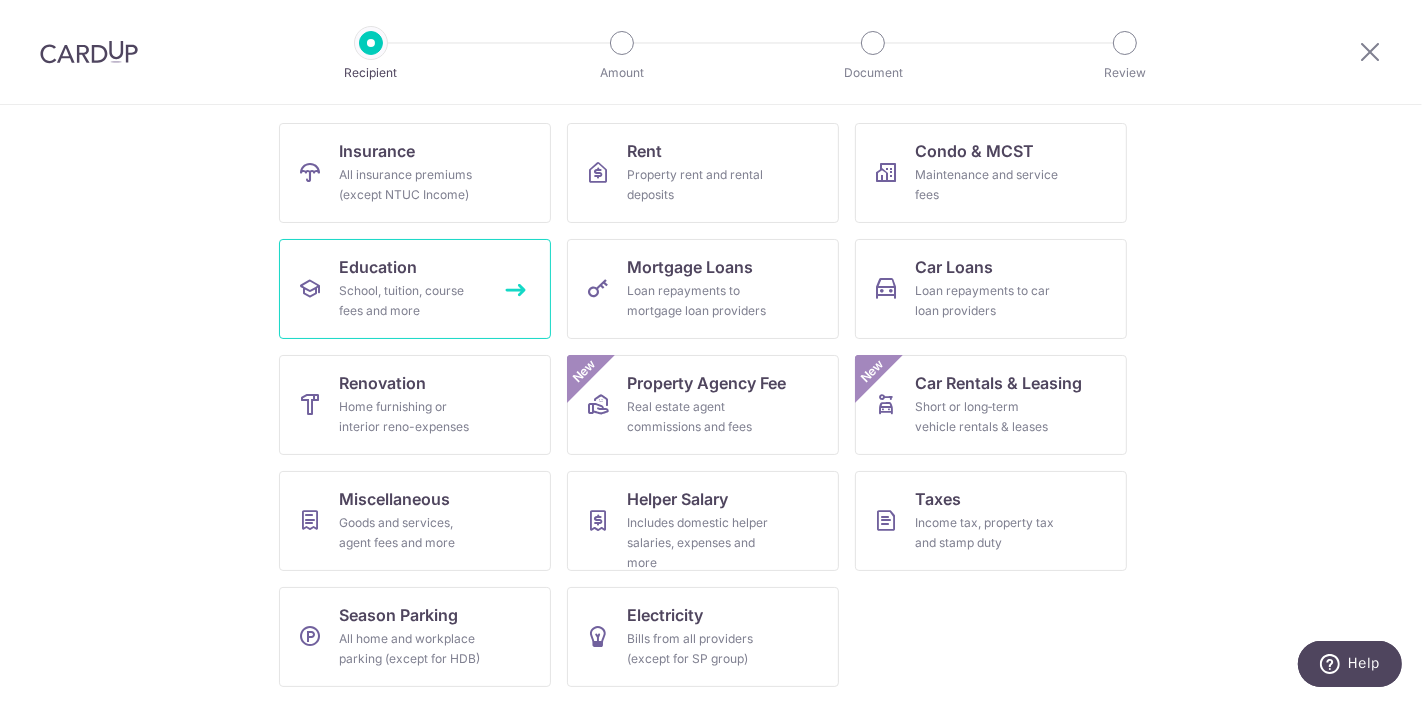 click on "Education School, tuition, course fees and more" at bounding box center [415, 289] 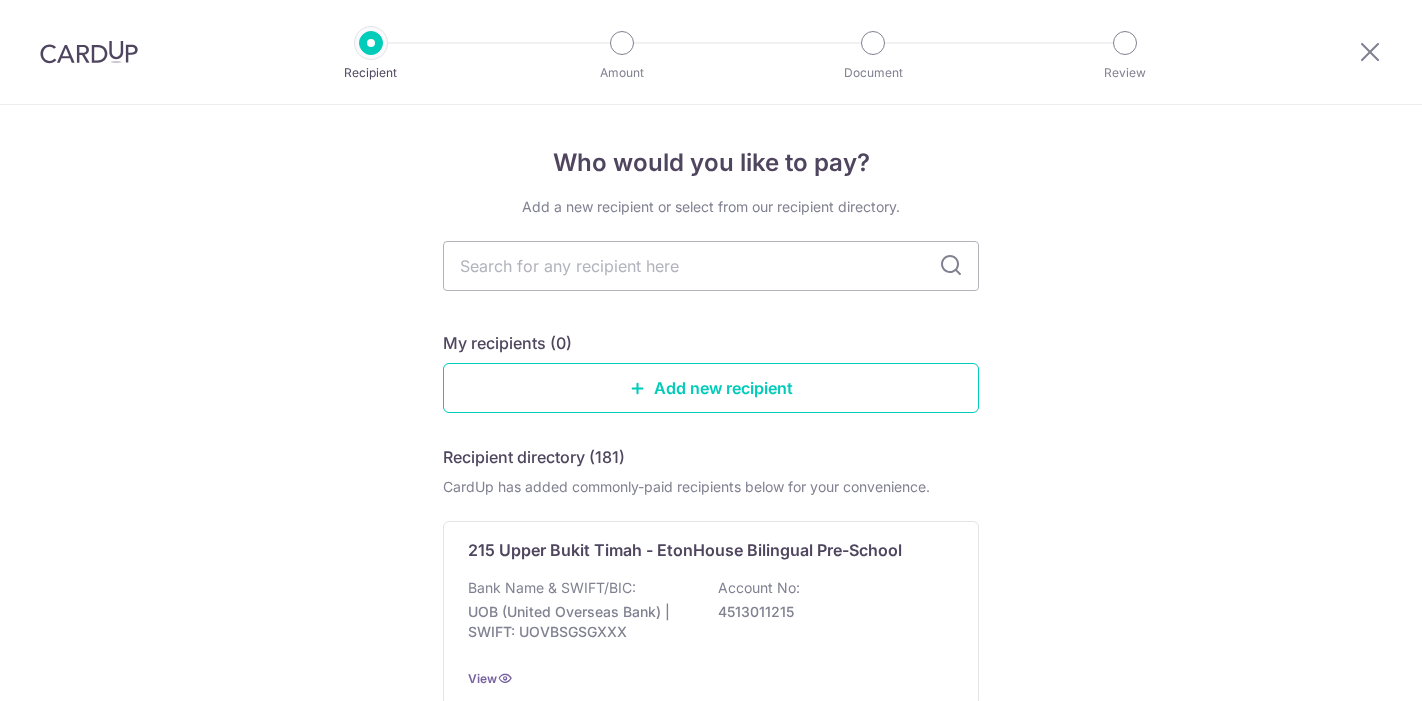 scroll, scrollTop: 0, scrollLeft: 0, axis: both 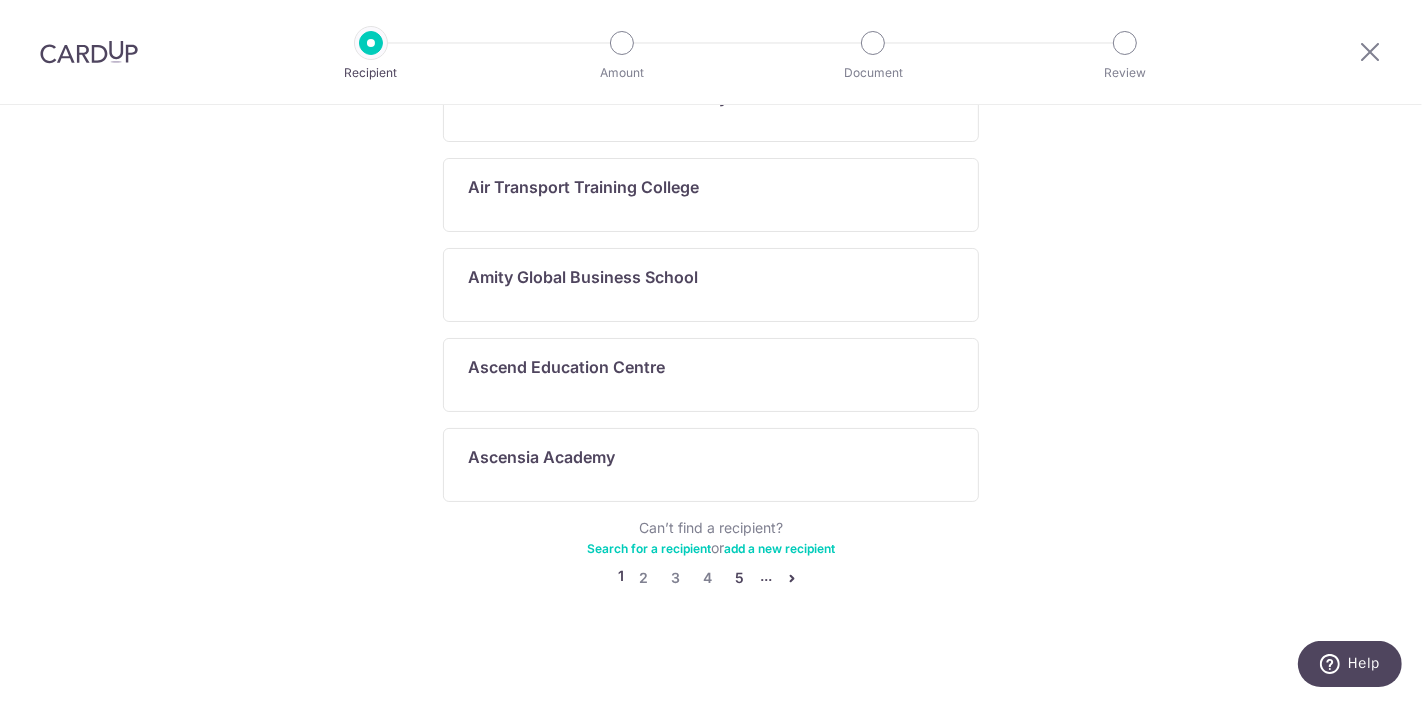 click on "5" at bounding box center [740, 578] 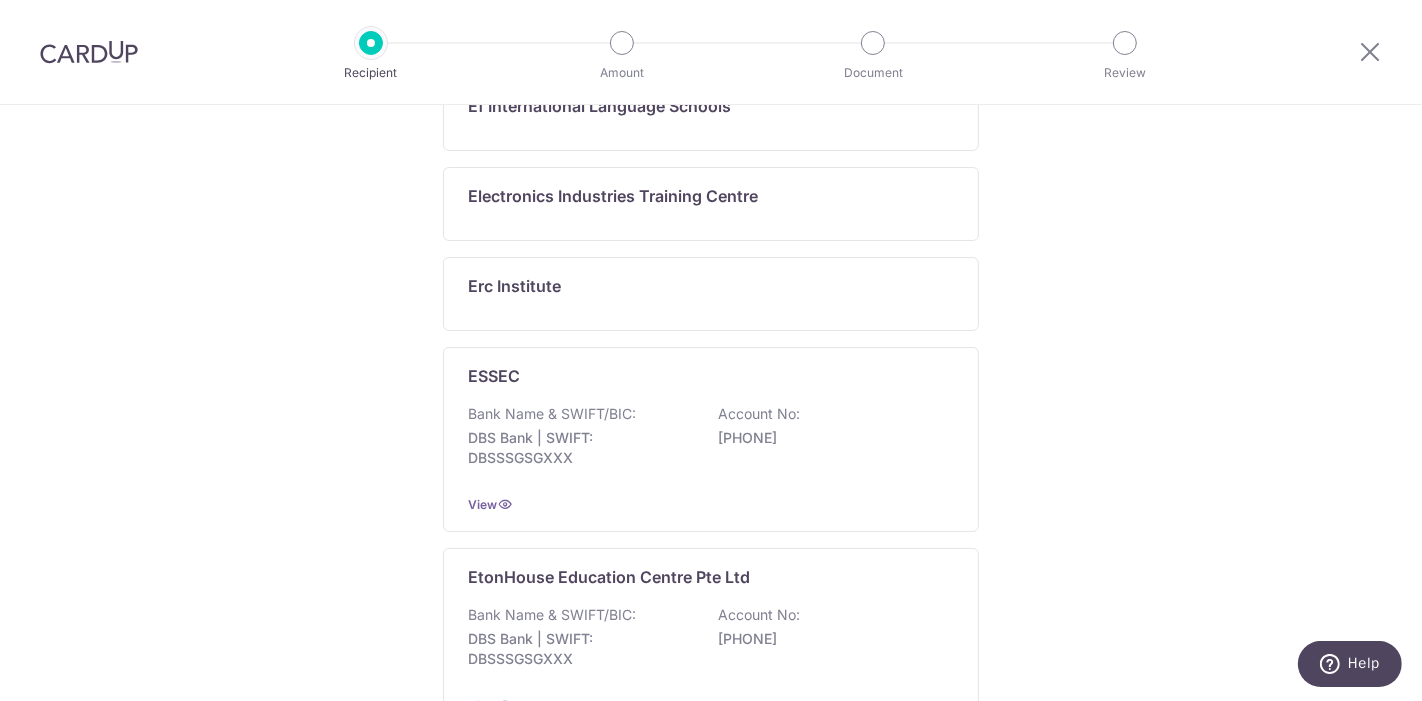 scroll, scrollTop: 0, scrollLeft: 0, axis: both 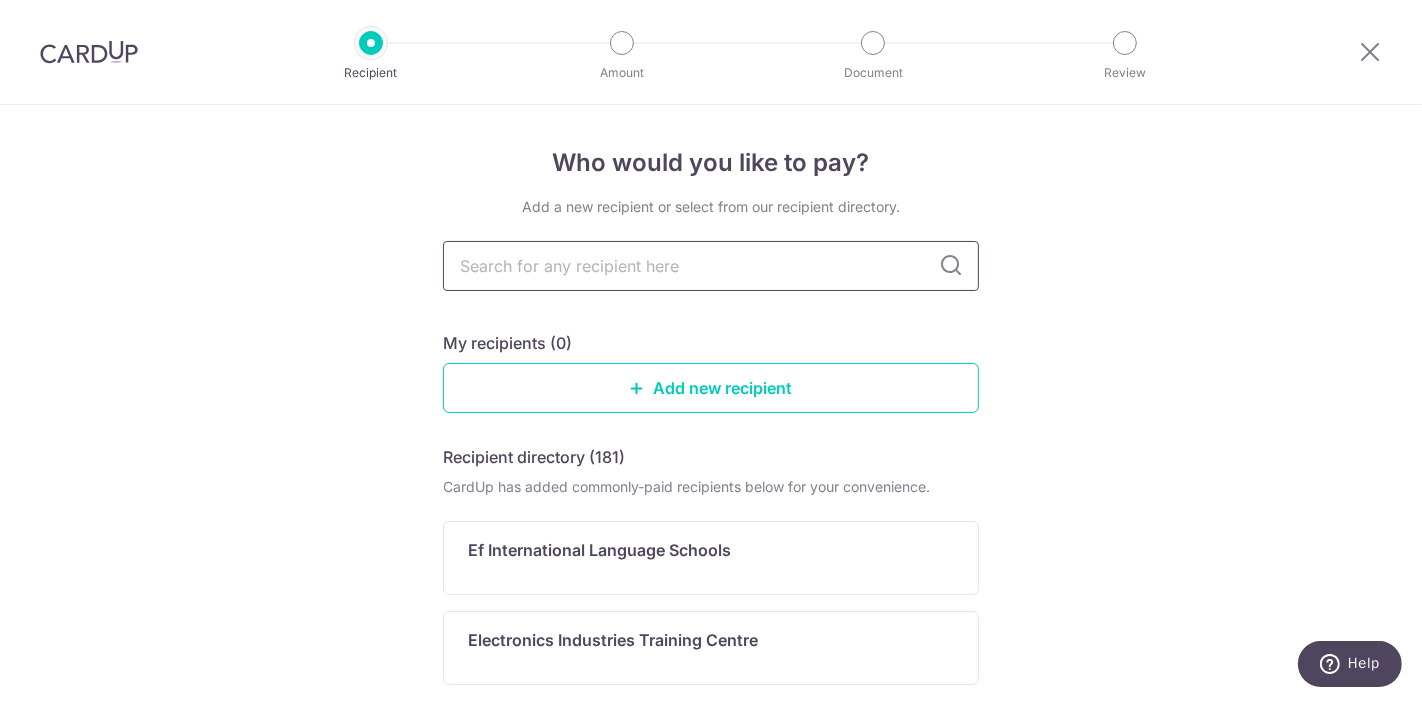 click at bounding box center [711, 266] 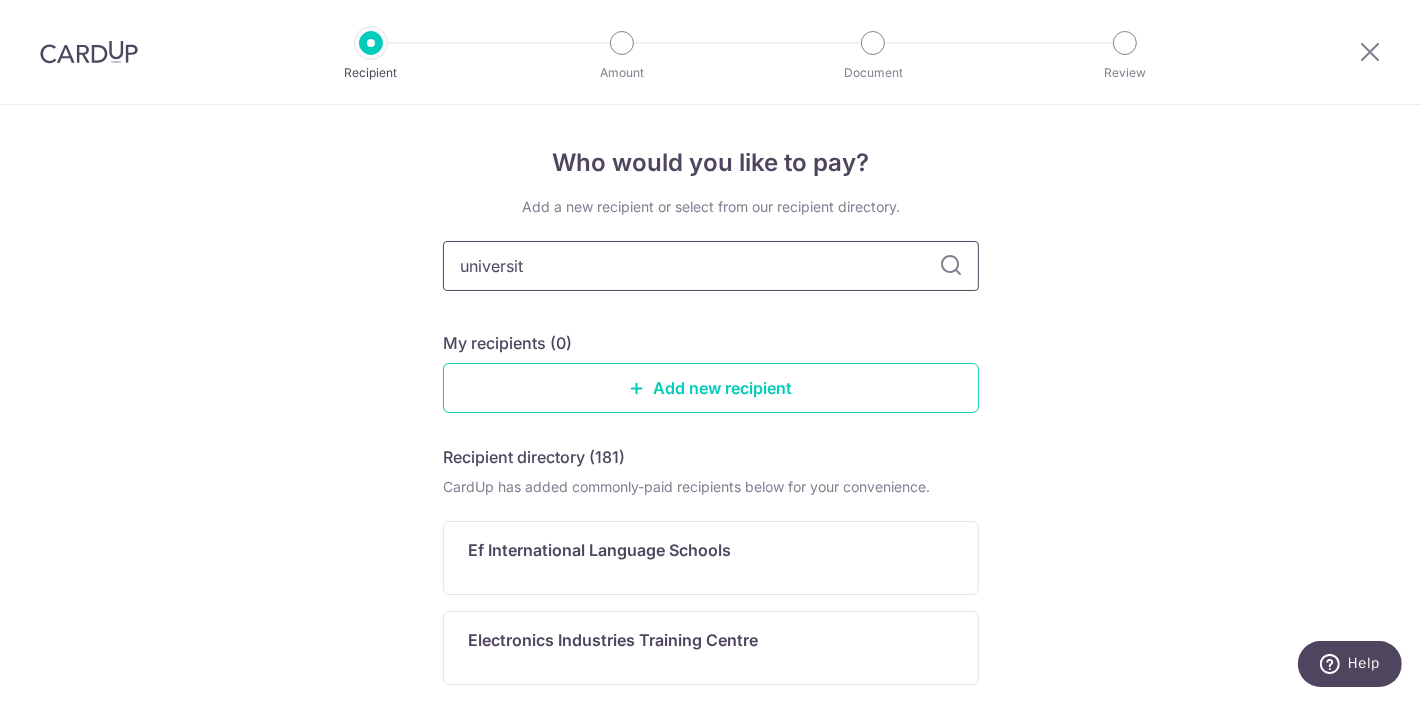 type on "university" 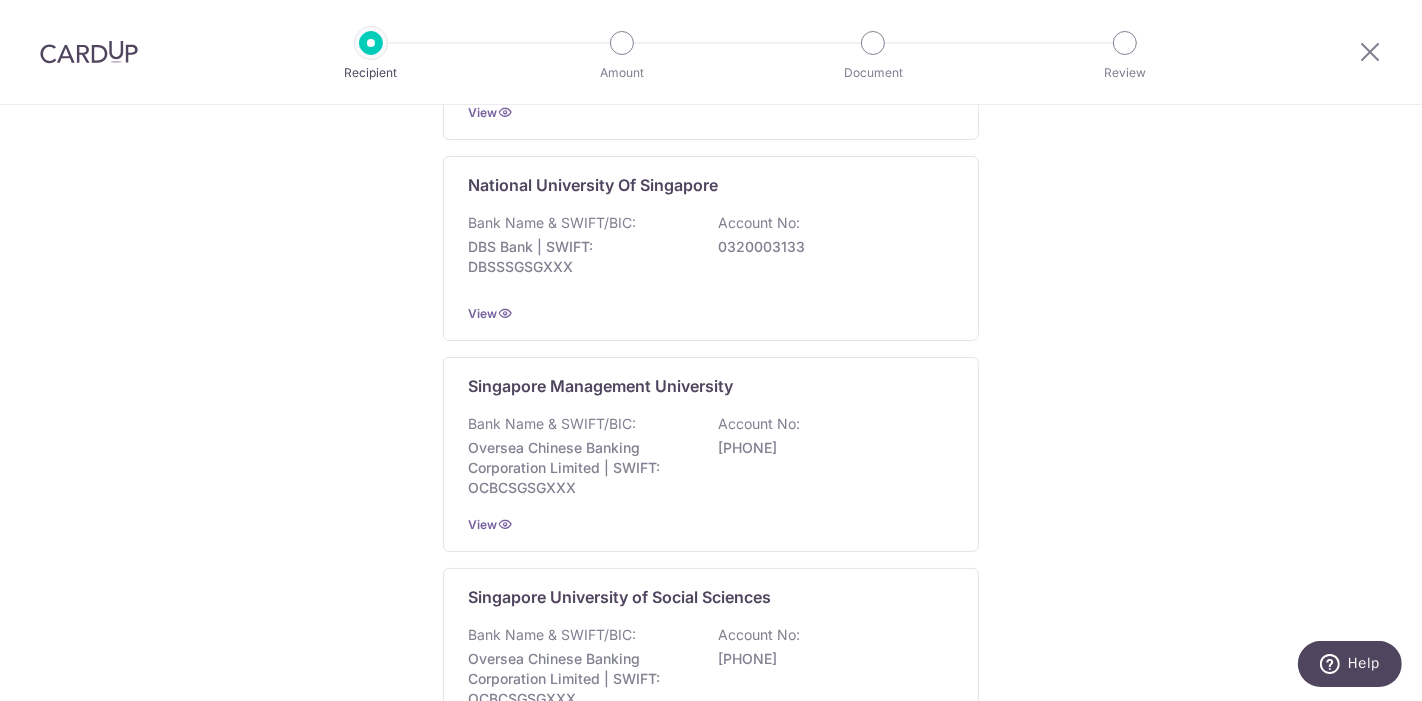 scroll, scrollTop: 0, scrollLeft: 0, axis: both 